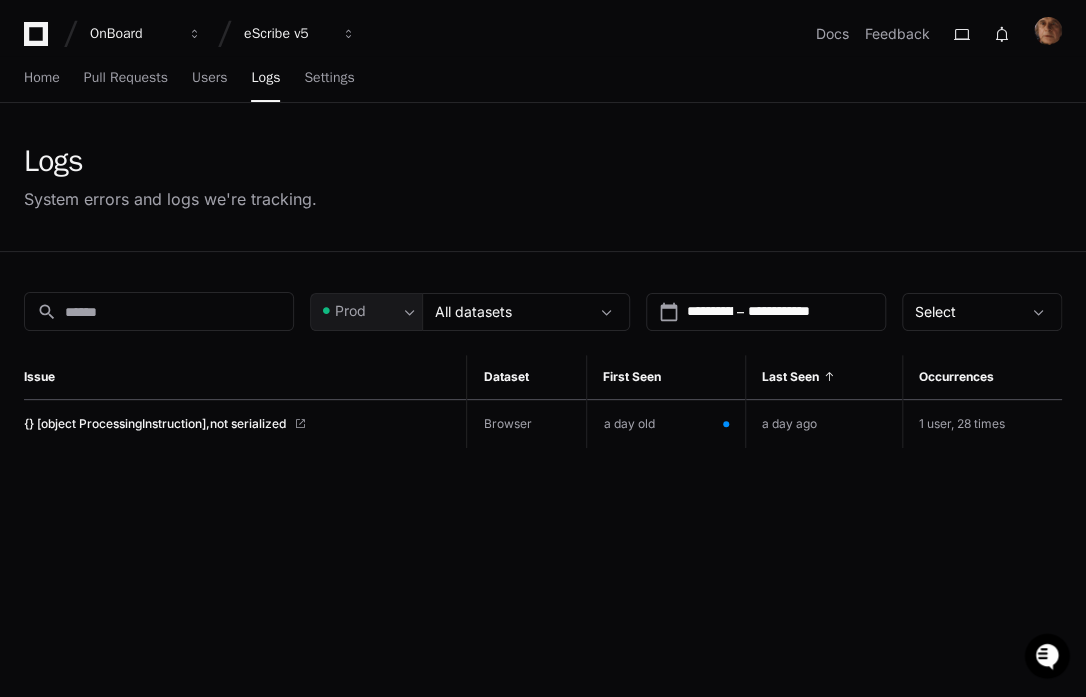 scroll, scrollTop: 0, scrollLeft: 0, axis: both 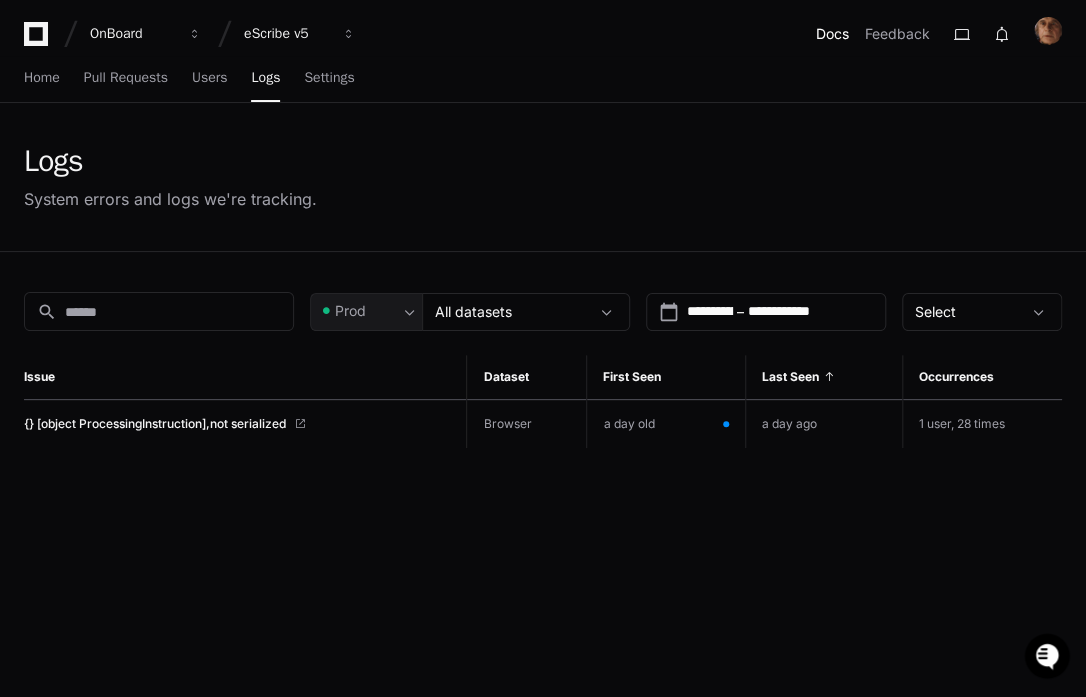click on "Docs" at bounding box center (832, 34) 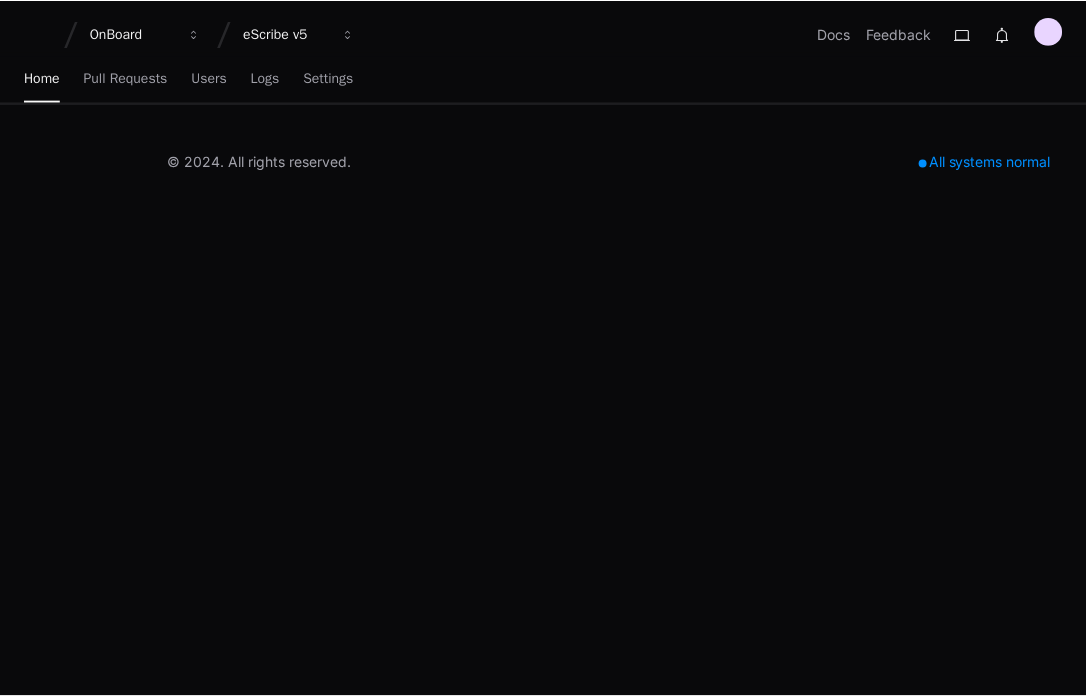 scroll, scrollTop: 0, scrollLeft: 0, axis: both 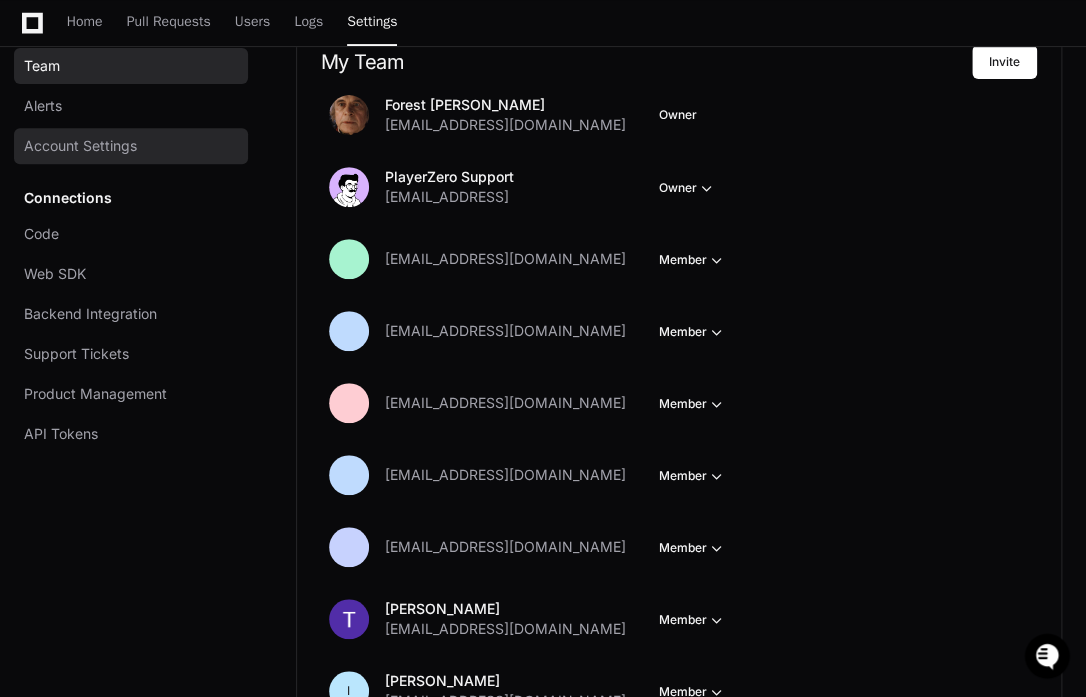 click on "Account Settings" 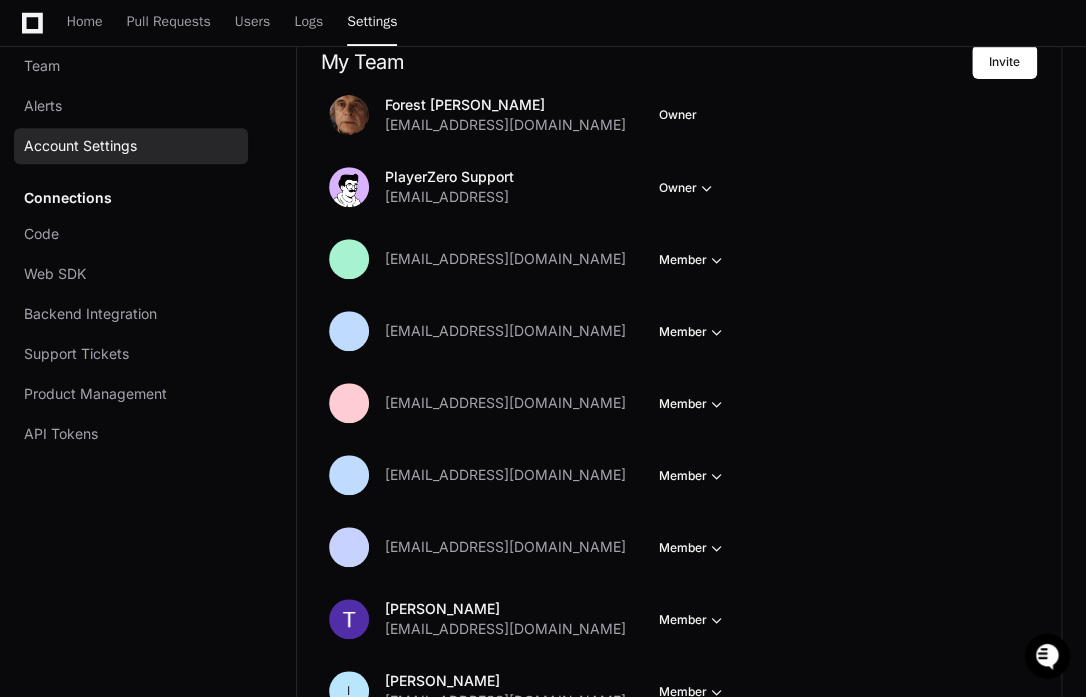 scroll, scrollTop: 0, scrollLeft: 0, axis: both 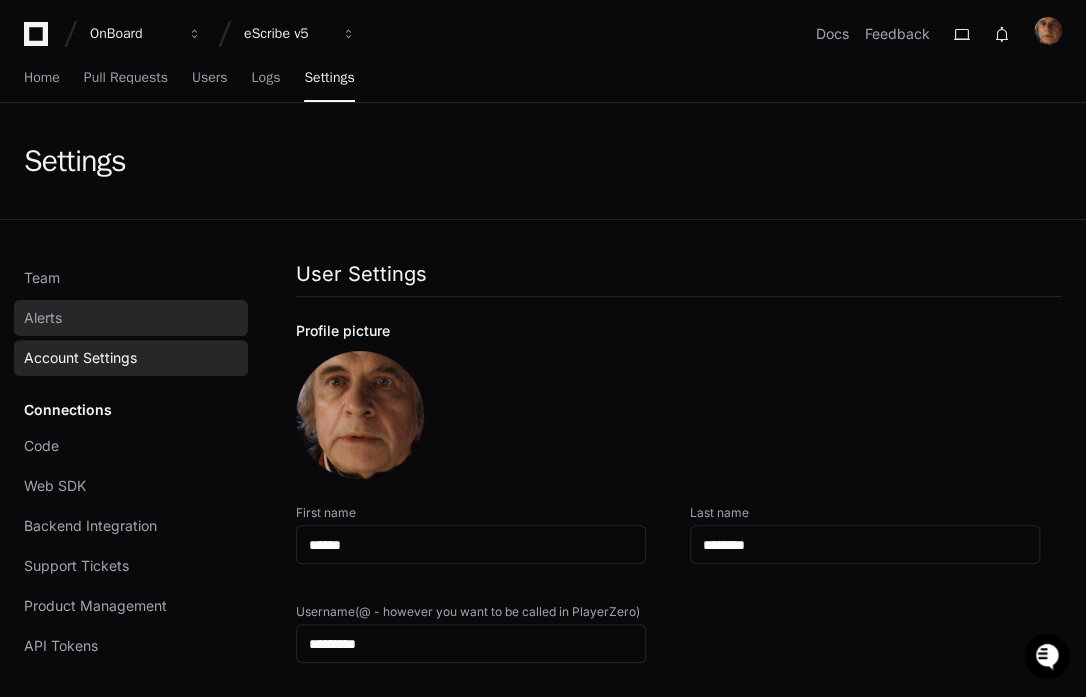 drag, startPoint x: 47, startPoint y: 292, endPoint x: 44, endPoint y: 312, distance: 20.22375 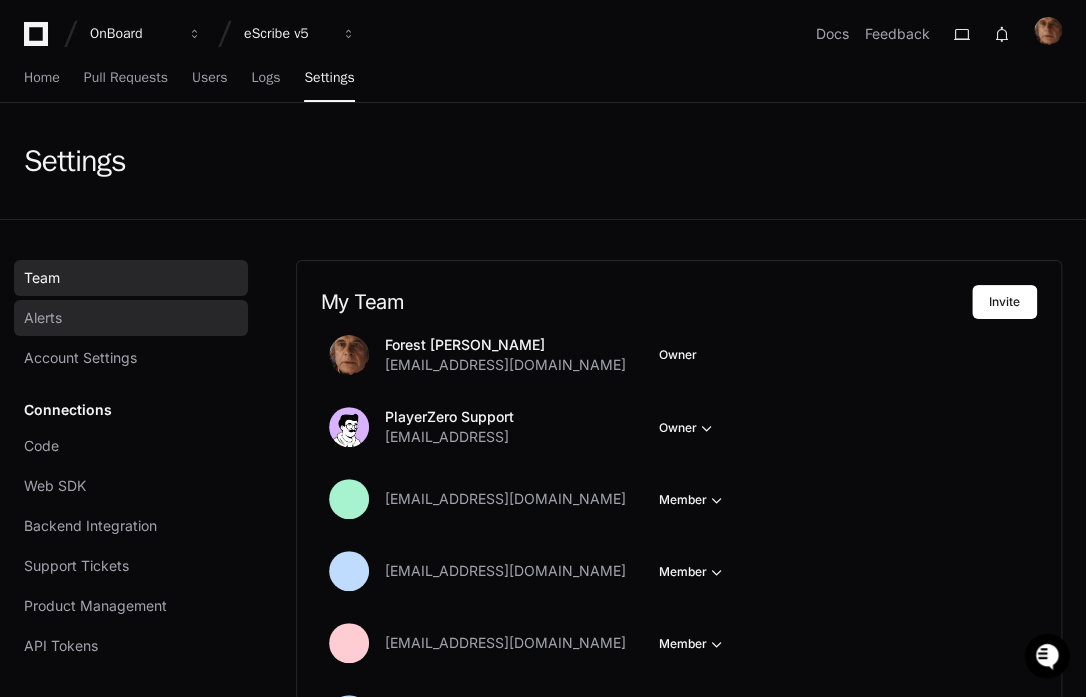 click on "Alerts" 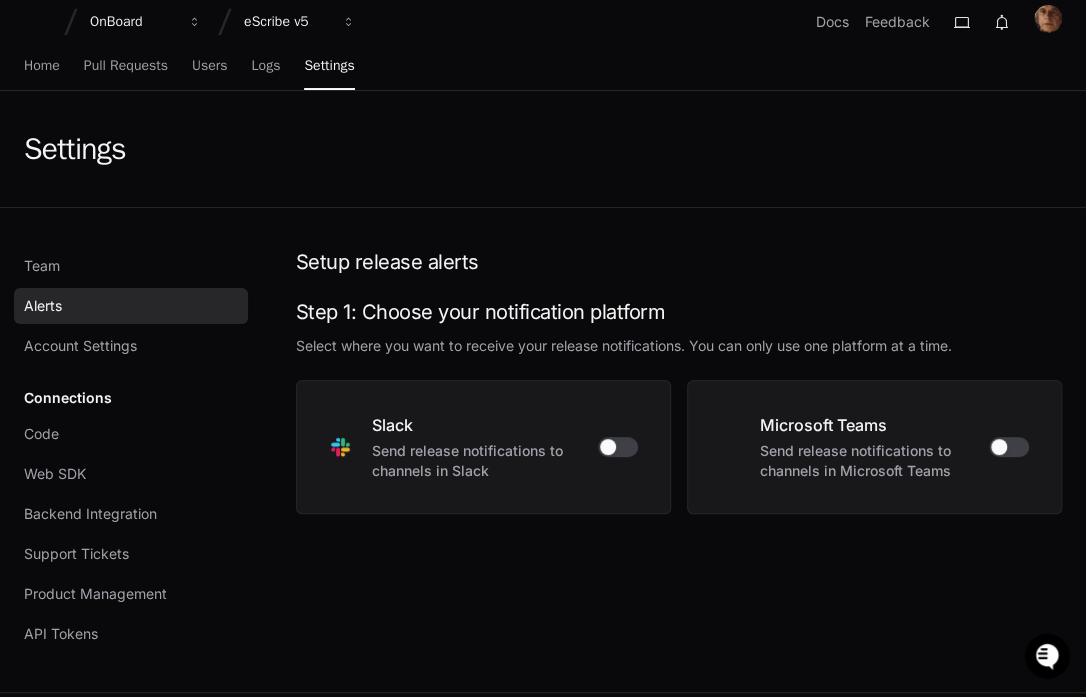 scroll, scrollTop: 0, scrollLeft: 0, axis: both 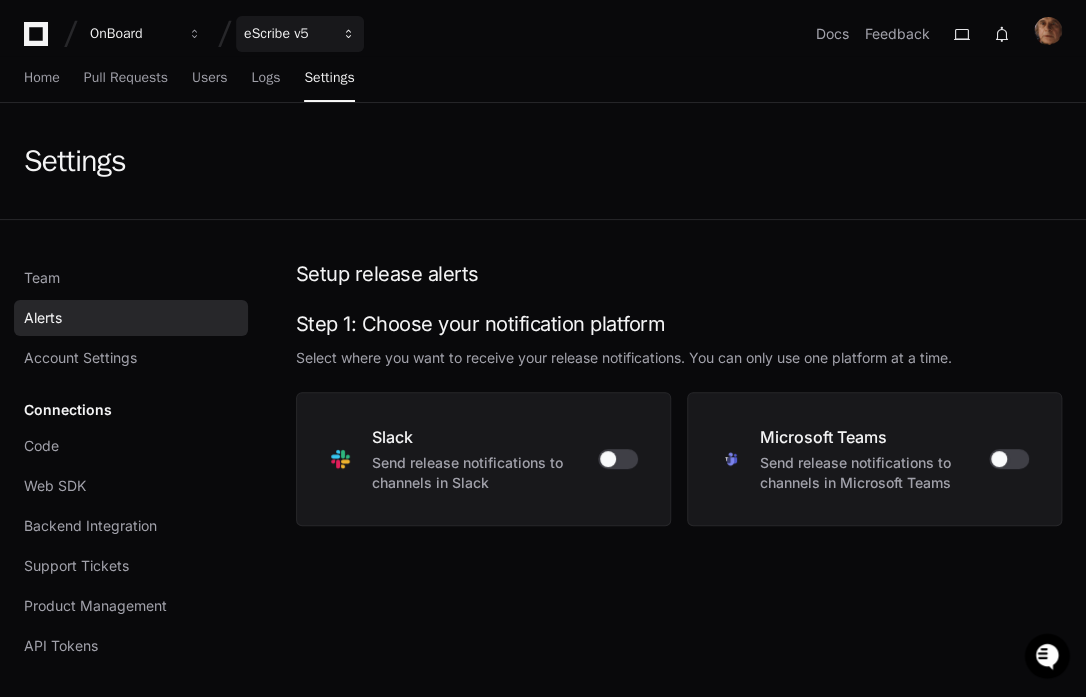 click on "eScribe v5" at bounding box center (300, 34) 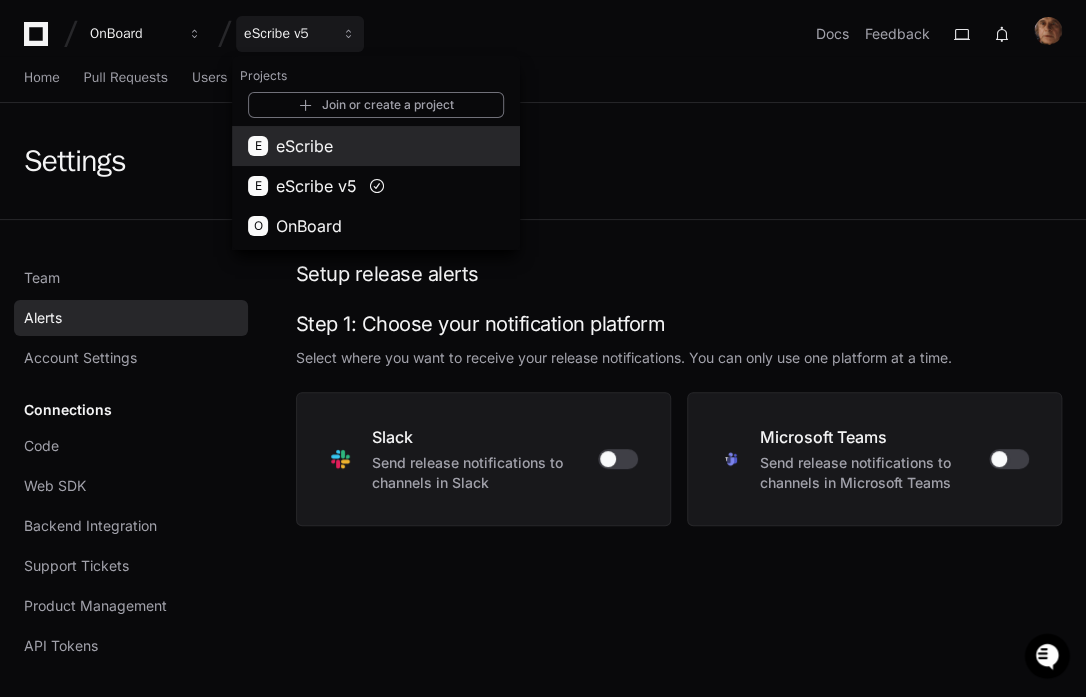 click on "eScribe" at bounding box center [304, 146] 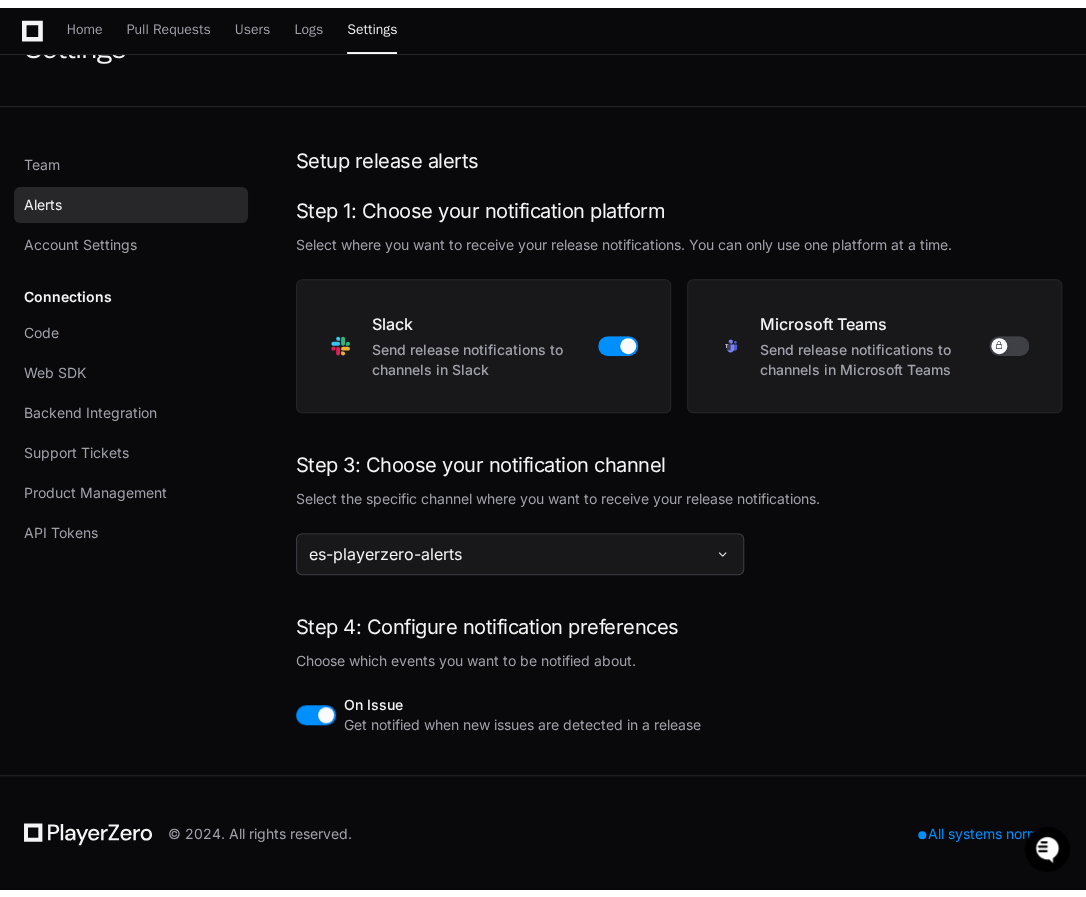 scroll, scrollTop: 107, scrollLeft: 0, axis: vertical 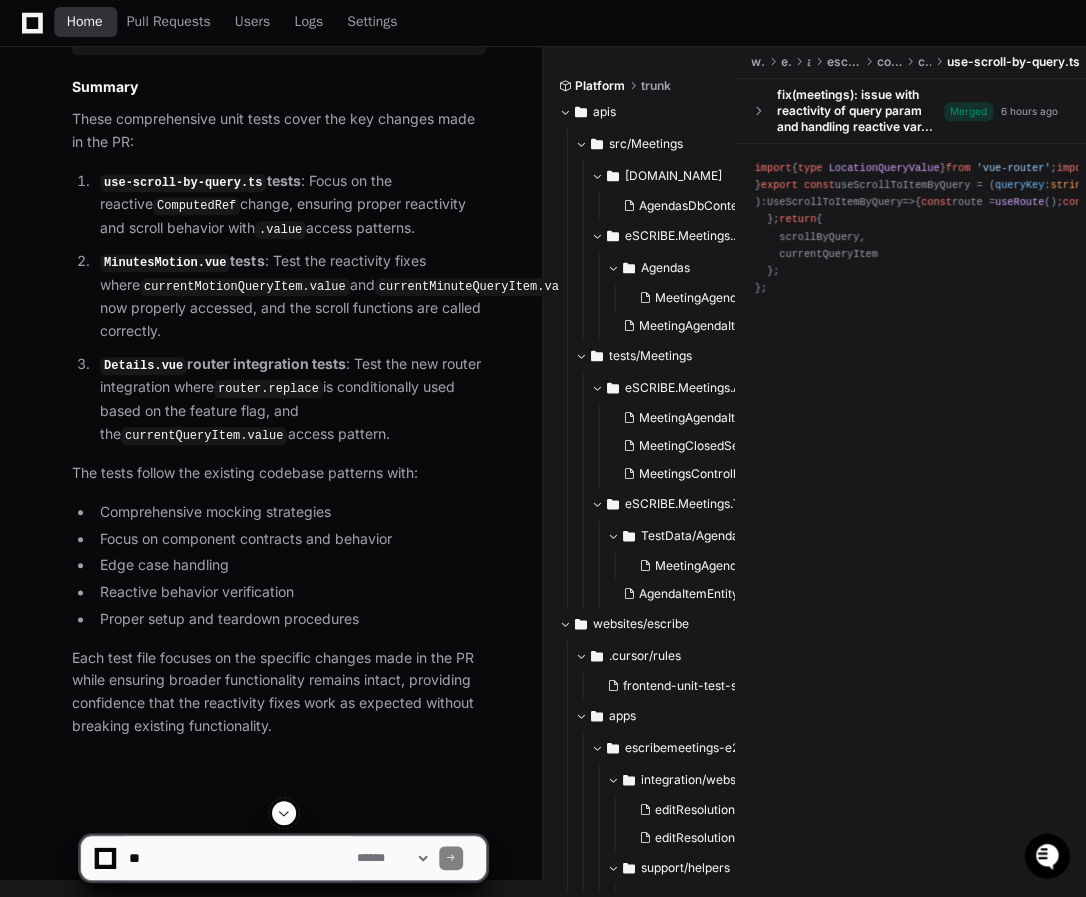 click on "Home" at bounding box center (85, 22) 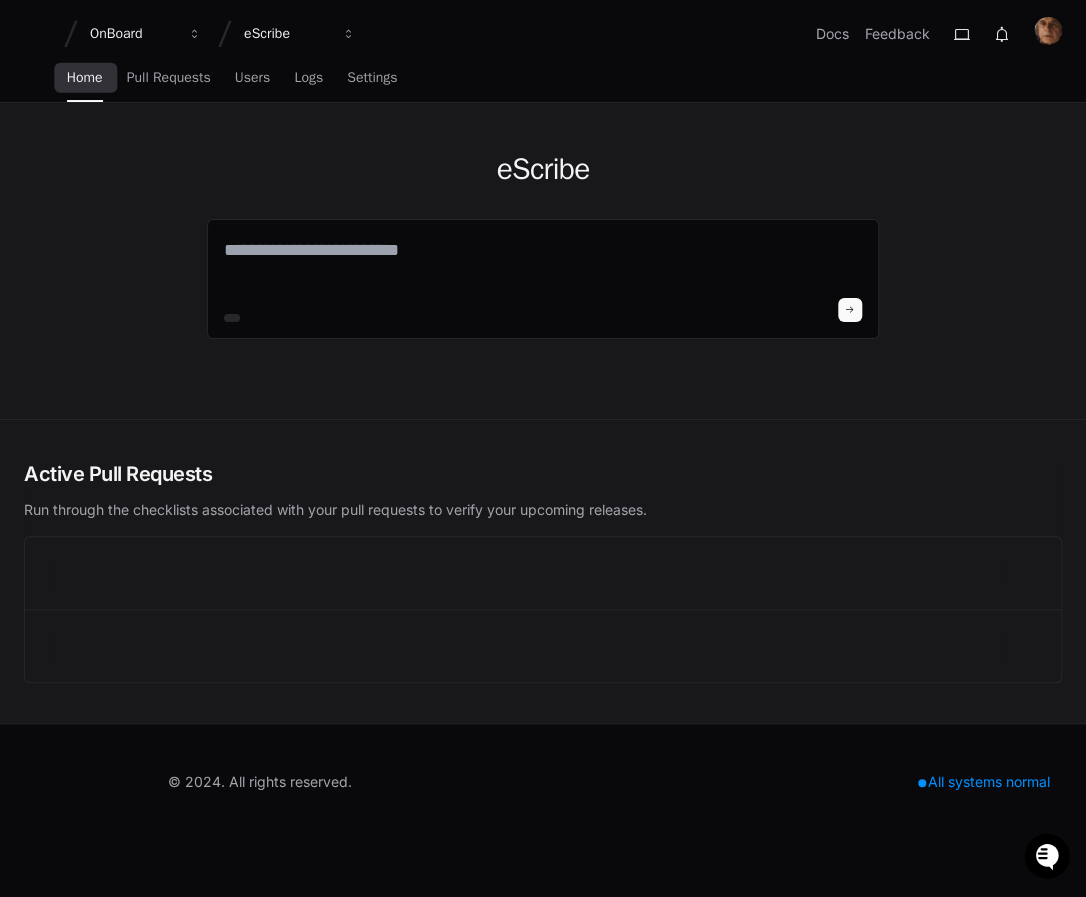 scroll, scrollTop: 0, scrollLeft: 0, axis: both 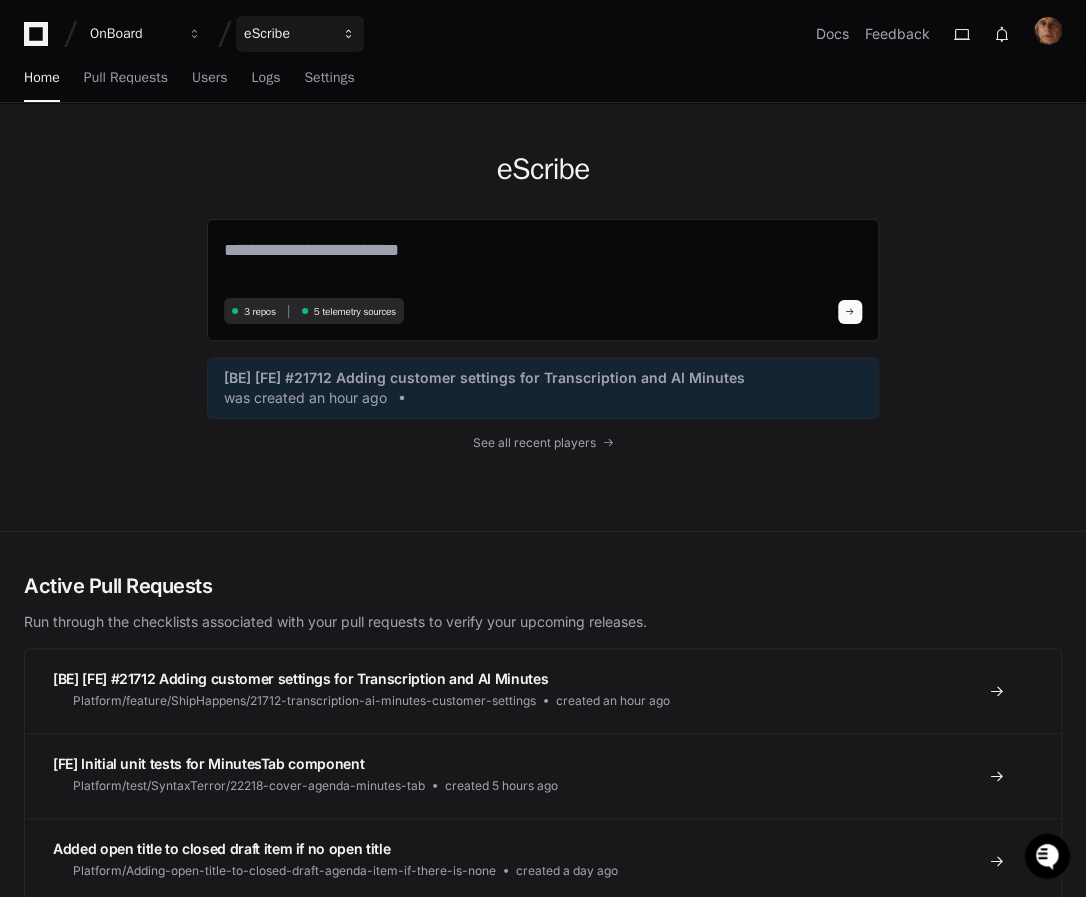 click on "eScribe" at bounding box center (133, 34) 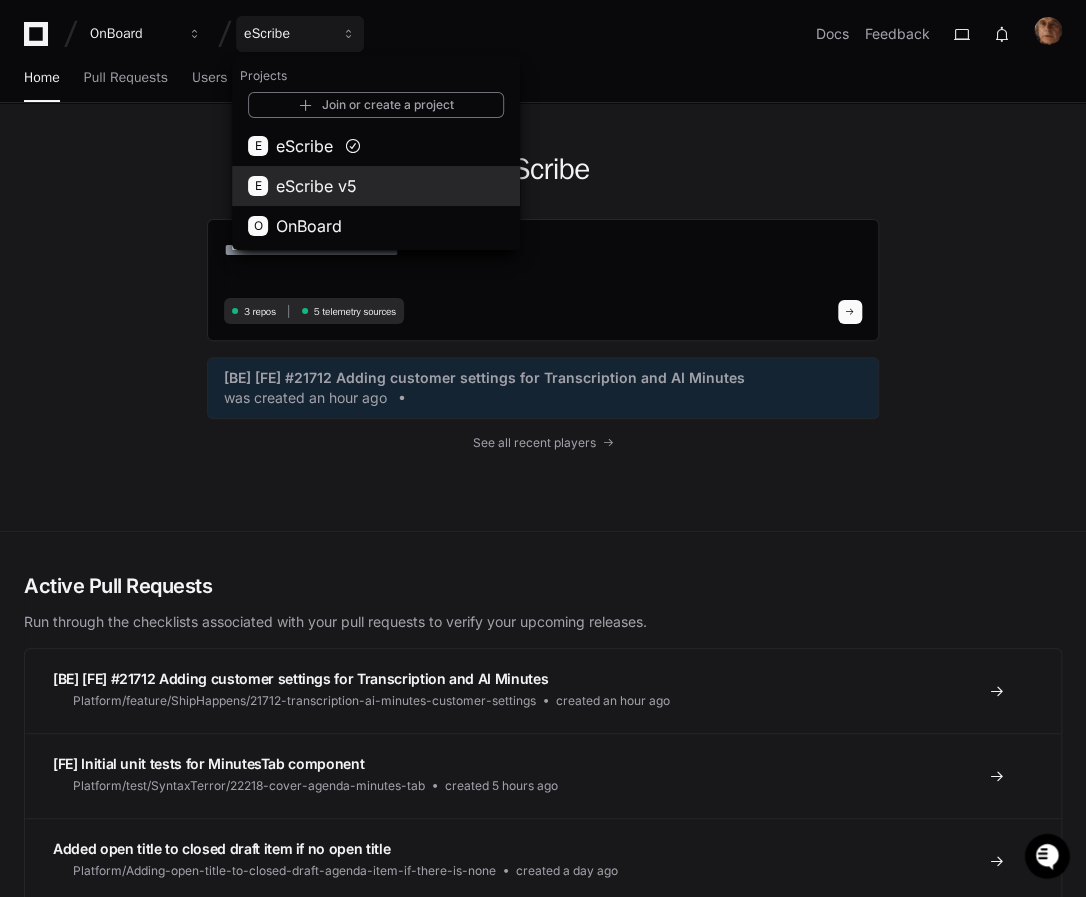 click on "eScribe v5" at bounding box center [316, 186] 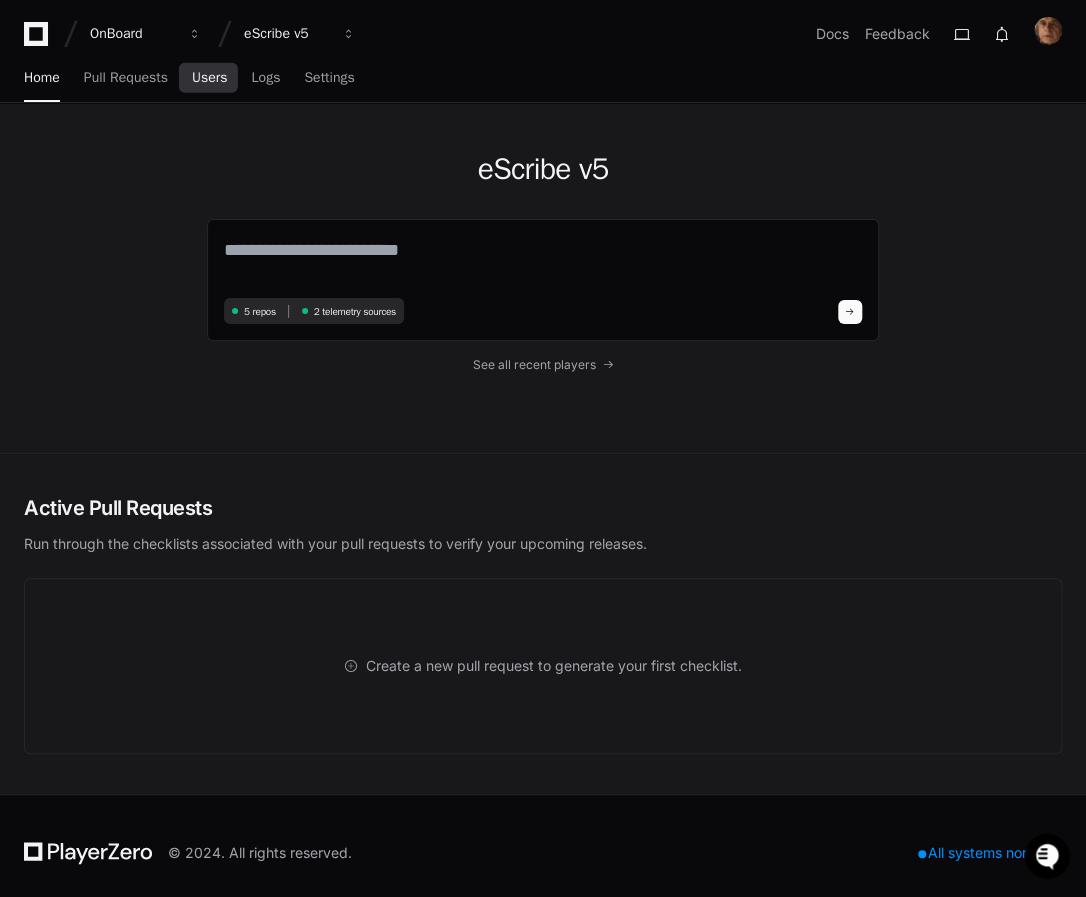 click on "Users" at bounding box center [210, 78] 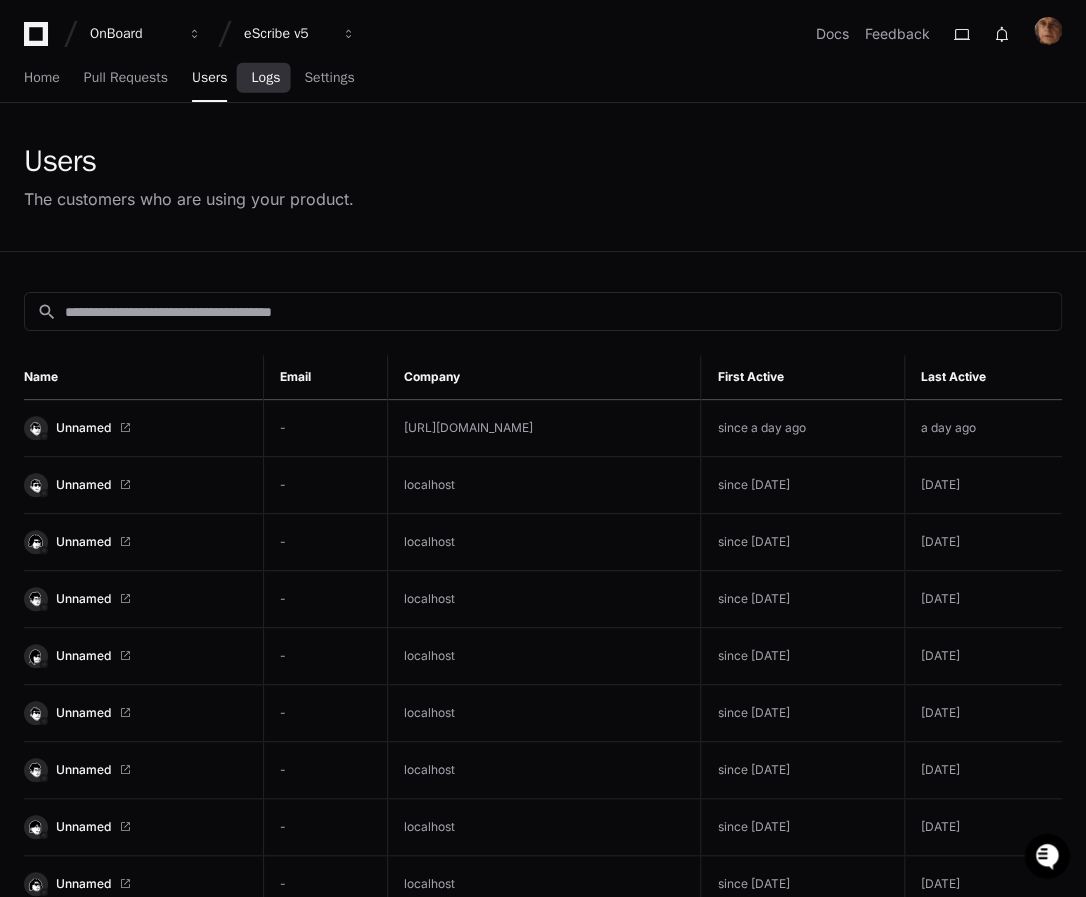 click on "Logs" at bounding box center [265, 78] 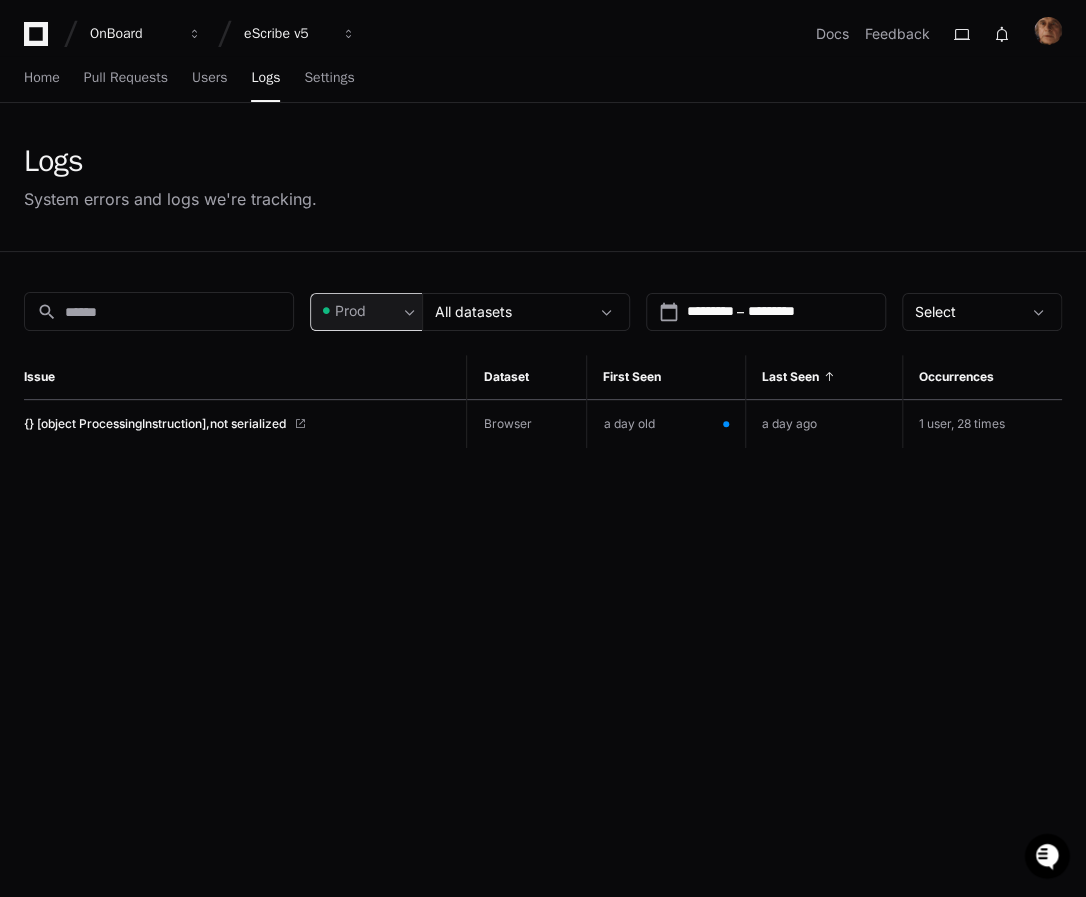 click on "Prod" at bounding box center [358, 311] 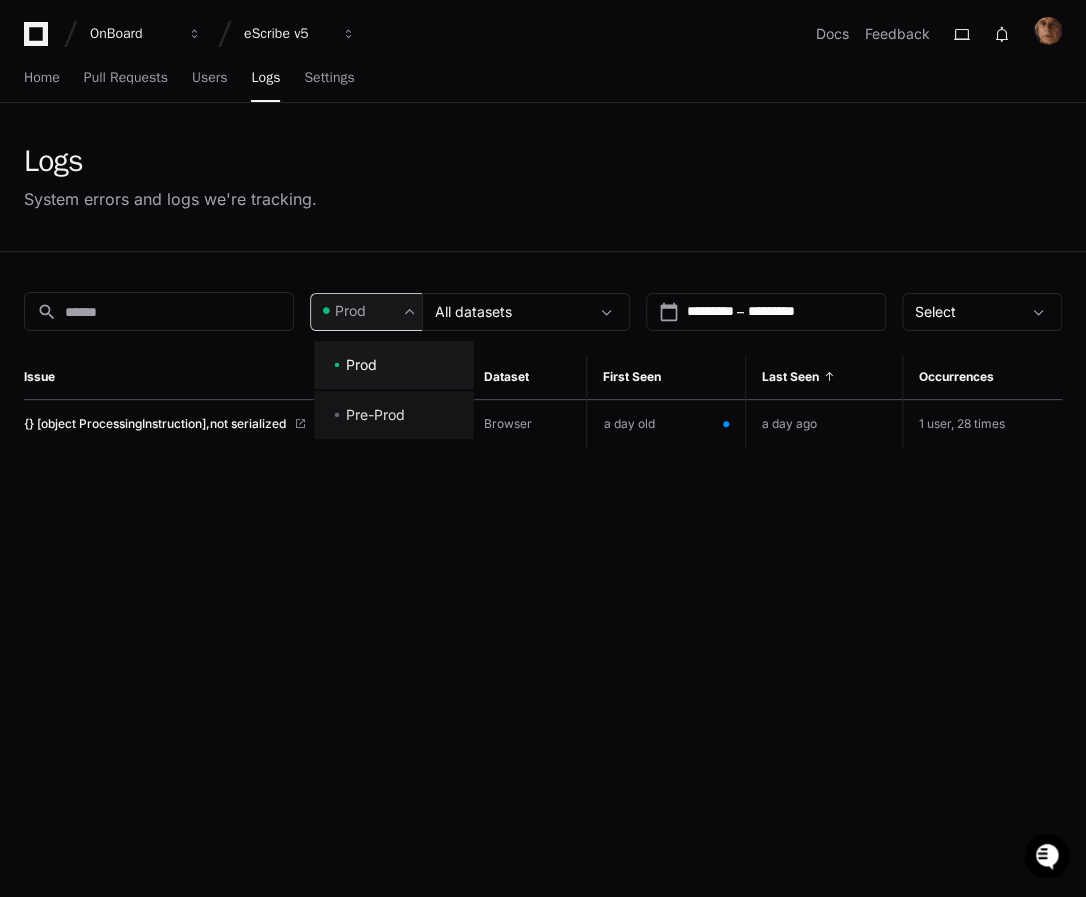 click on "Pre-Prod" at bounding box center (375, 415) 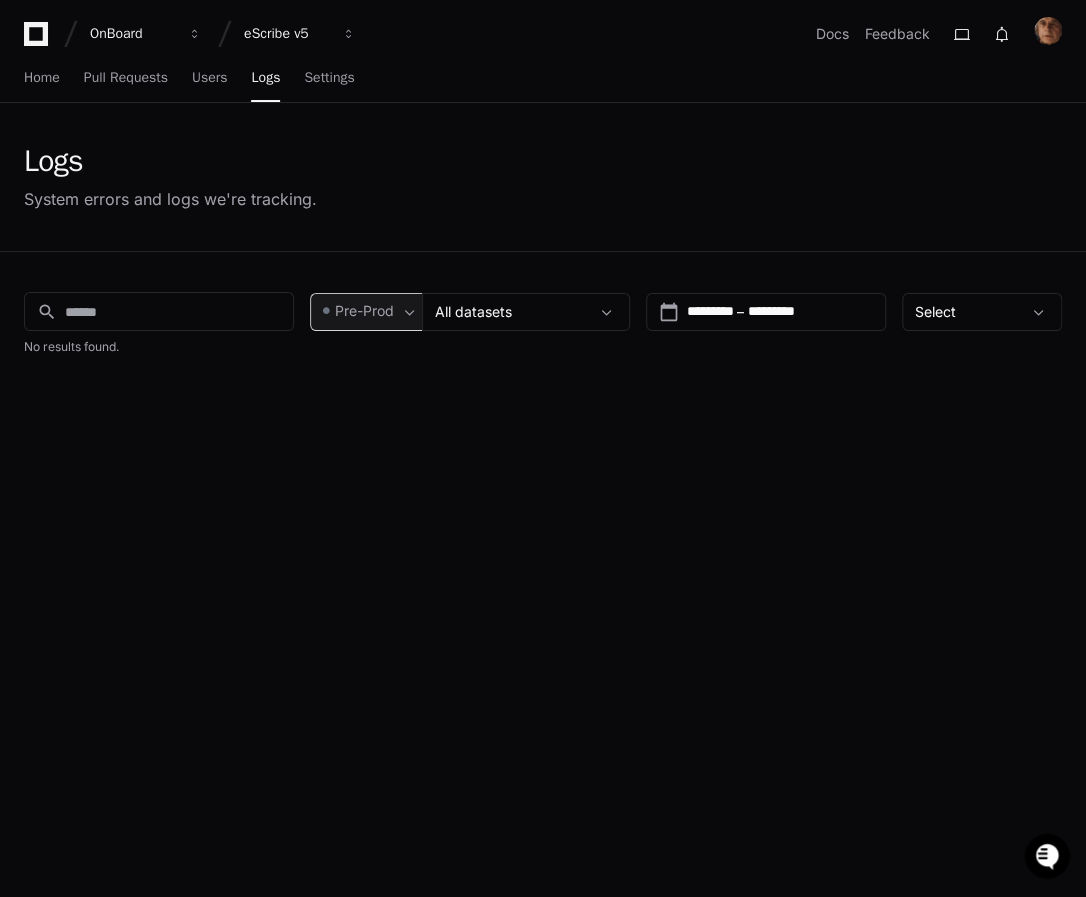 click on "Pre-Prod" at bounding box center (364, 311) 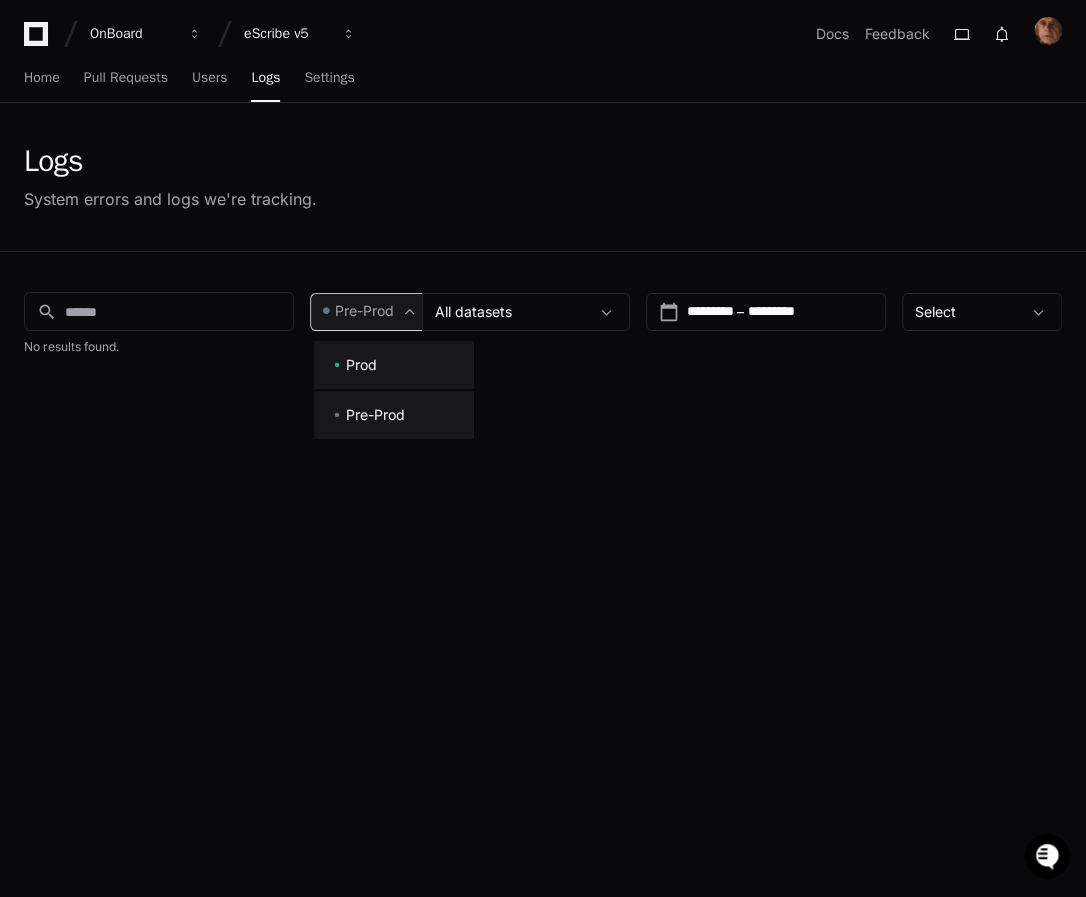 click on "Prod" at bounding box center [361, 365] 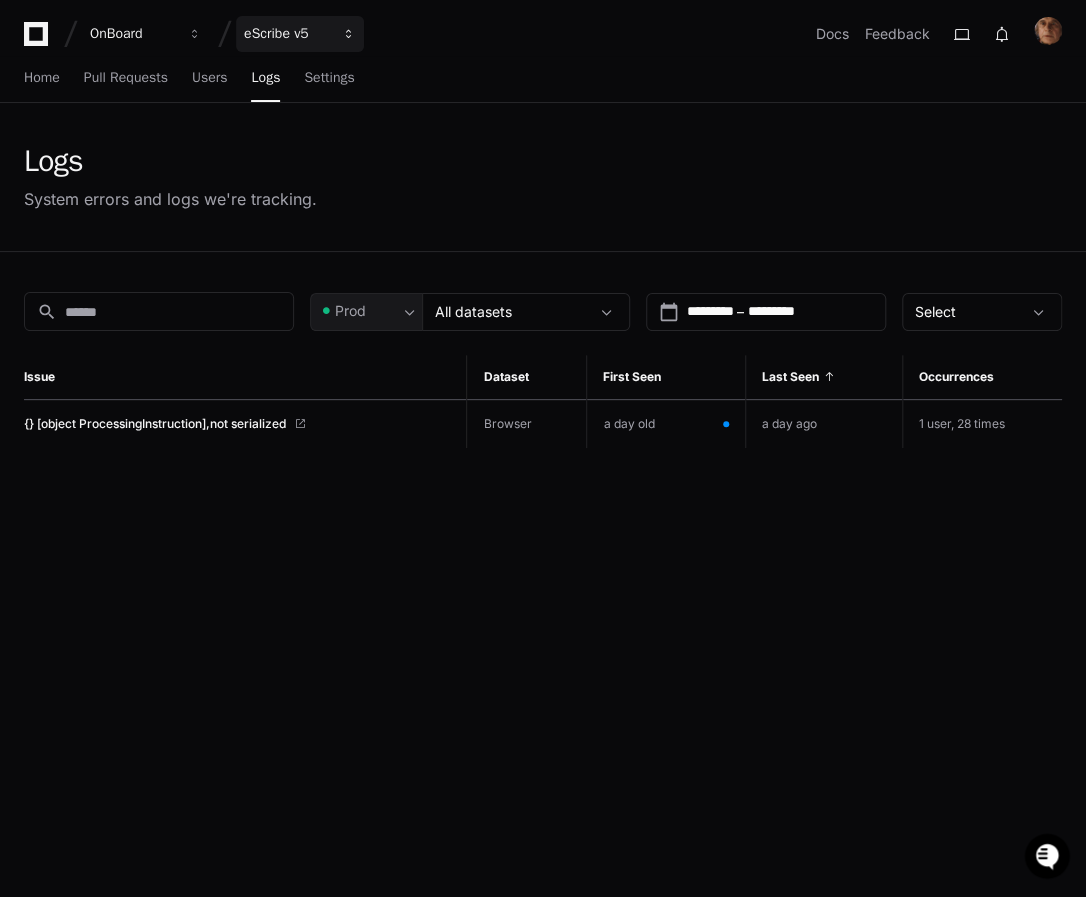 click on "eScribe v5" at bounding box center [133, 34] 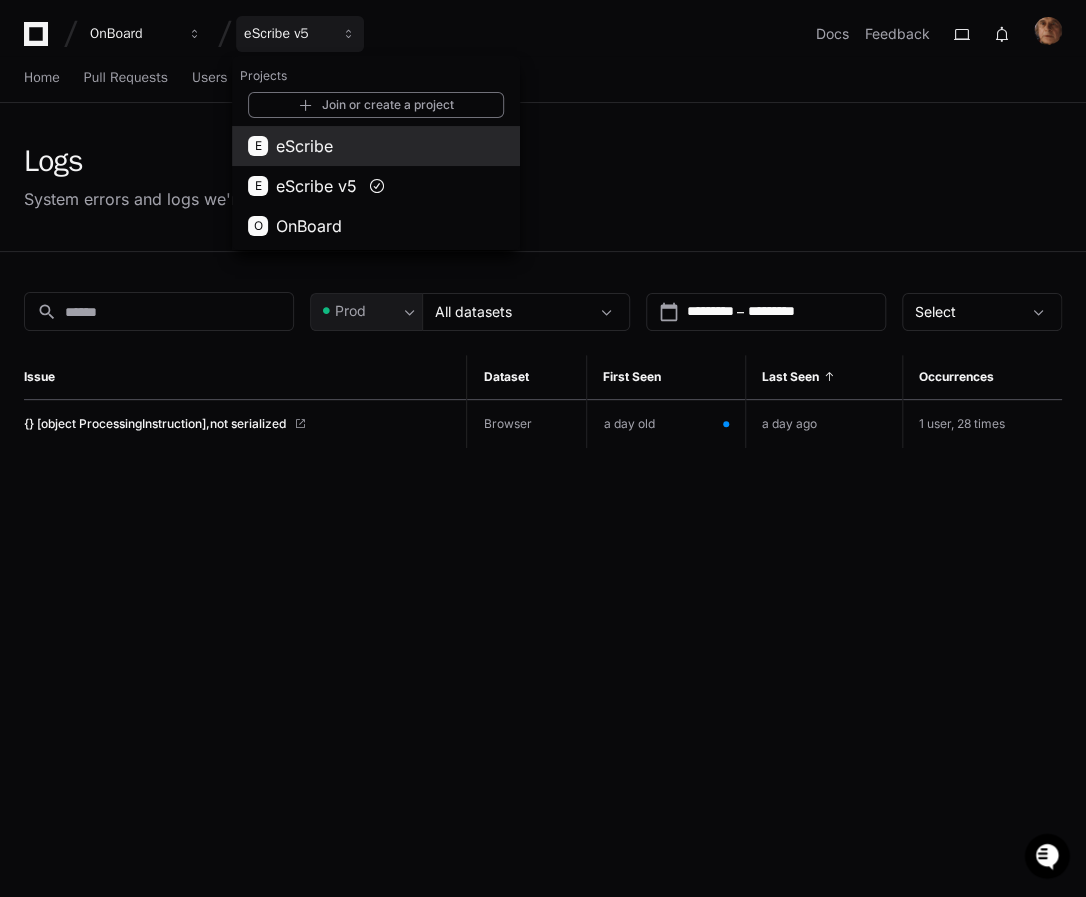 click on "eScribe" at bounding box center (304, 146) 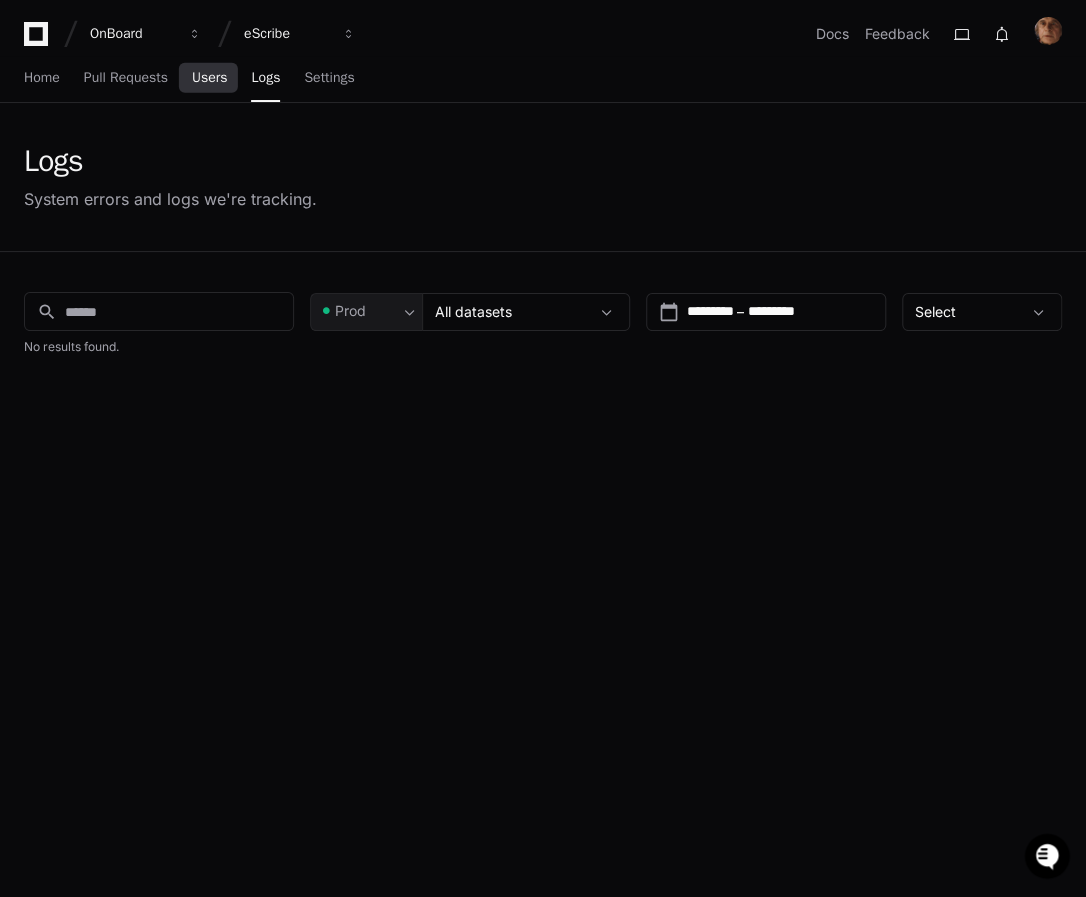 click on "Users" at bounding box center [210, 78] 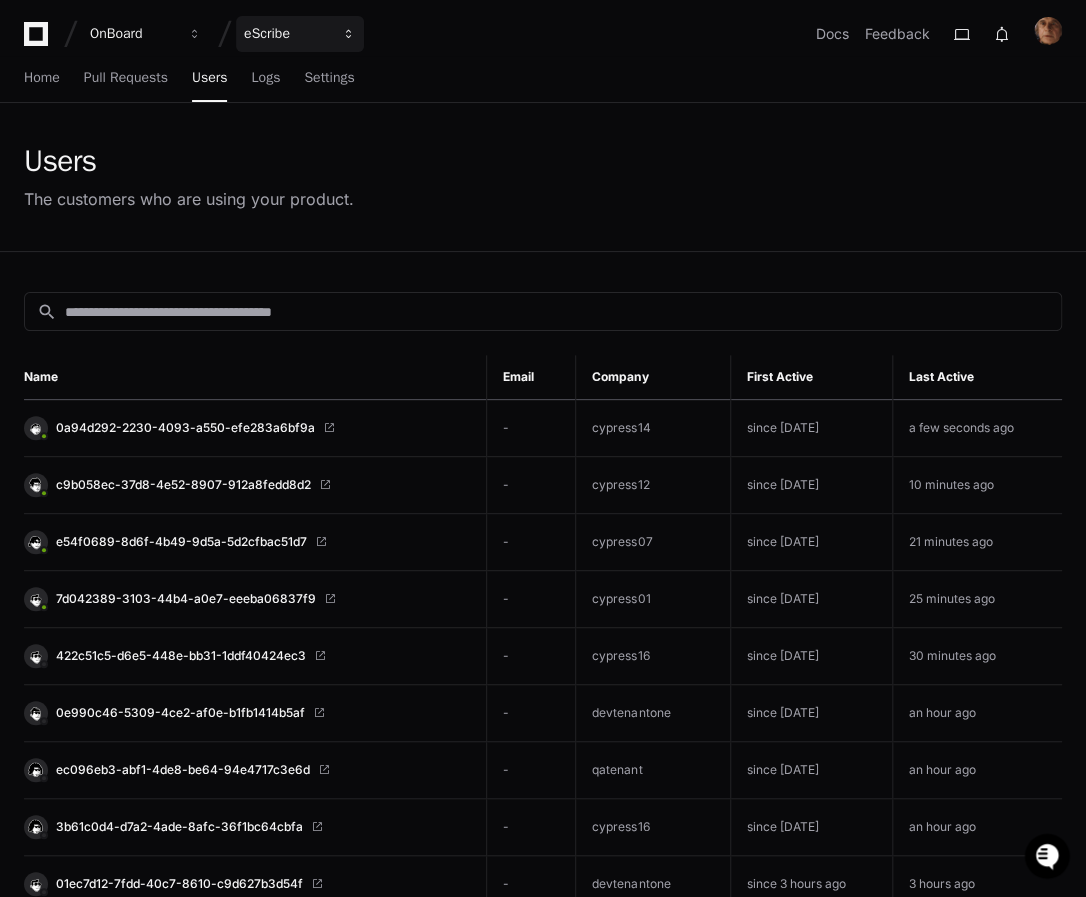 click on "eScribe" at bounding box center (133, 34) 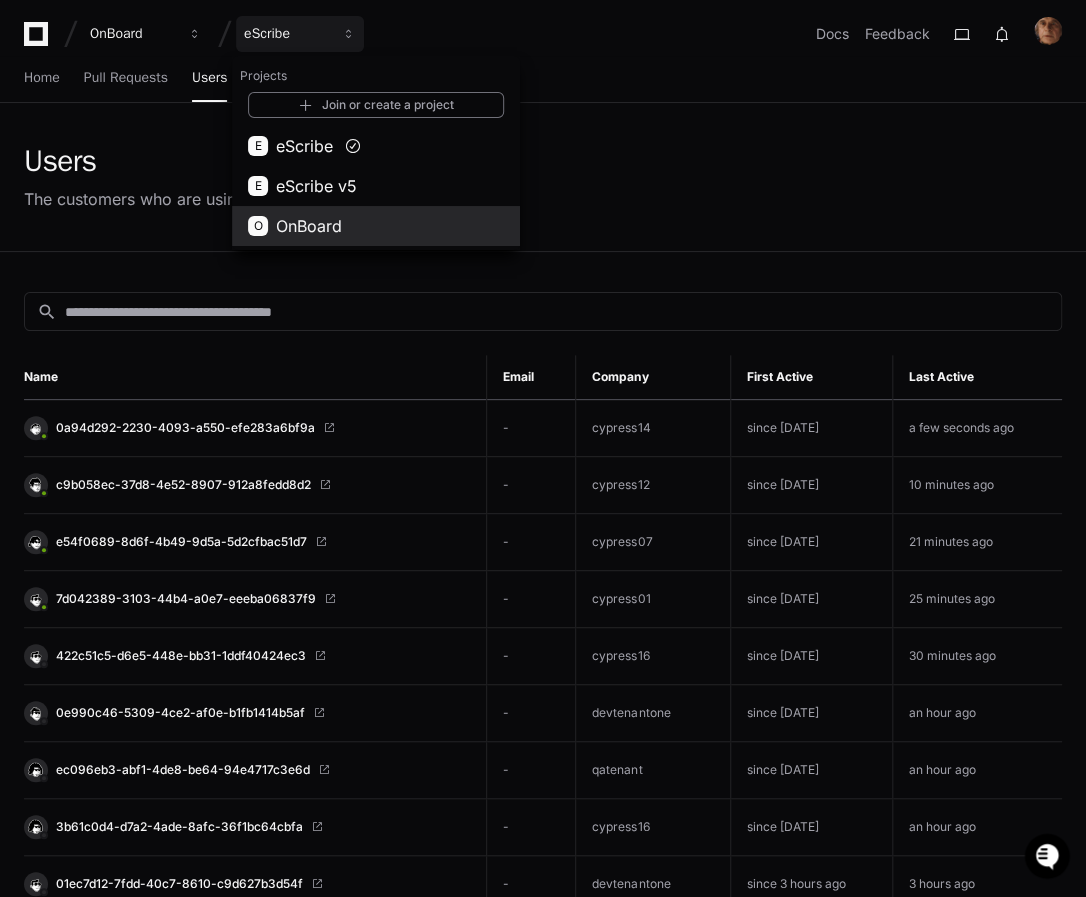 click on "OnBoard" at bounding box center (309, 226) 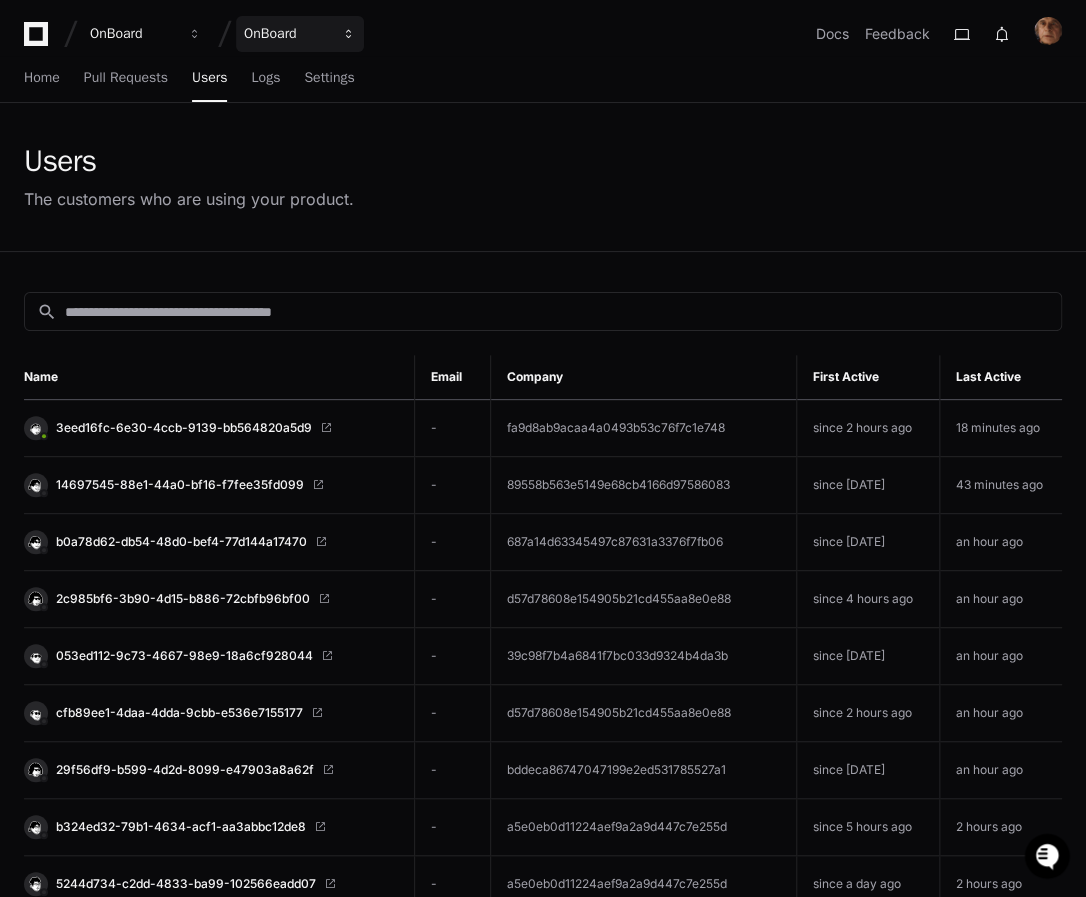 click on "OnBoard" at bounding box center [300, 34] 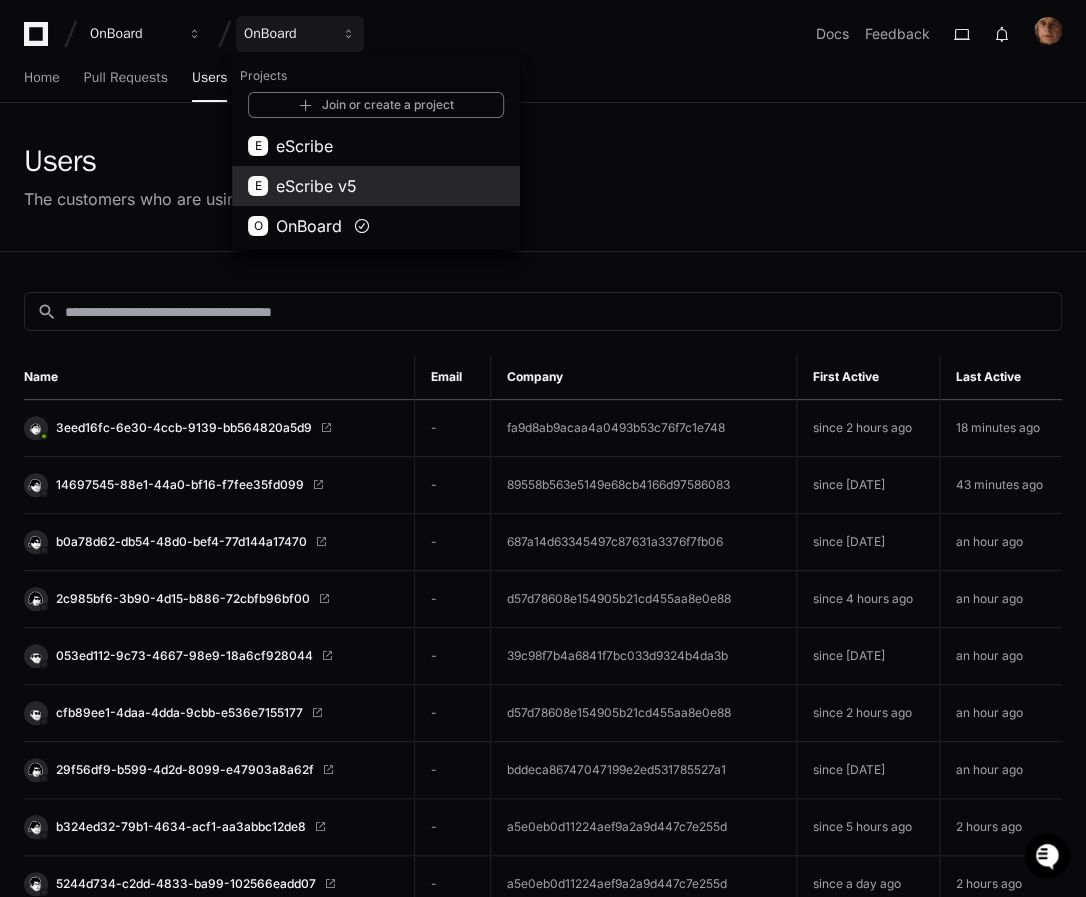 click on "eScribe v5" at bounding box center [316, 186] 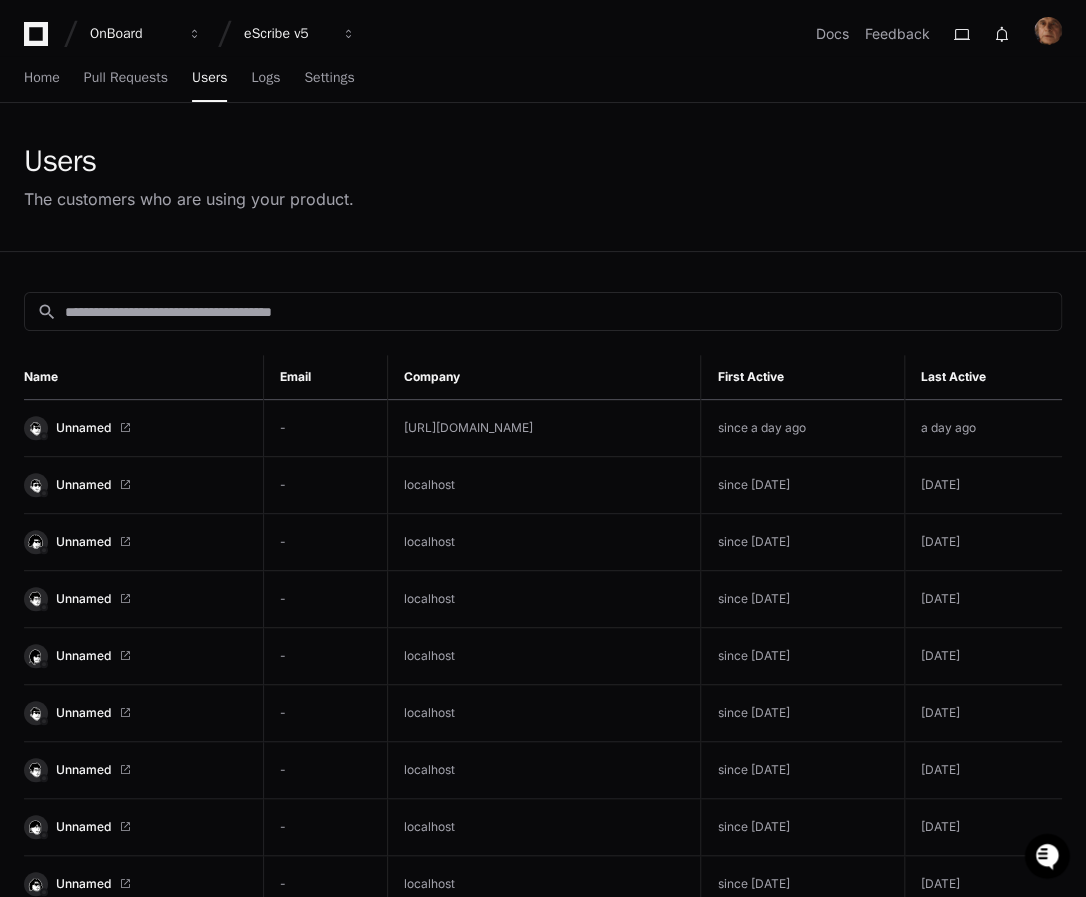 click on "OnBoard eScribe v5  Docs  Feedback" at bounding box center [543, 26] 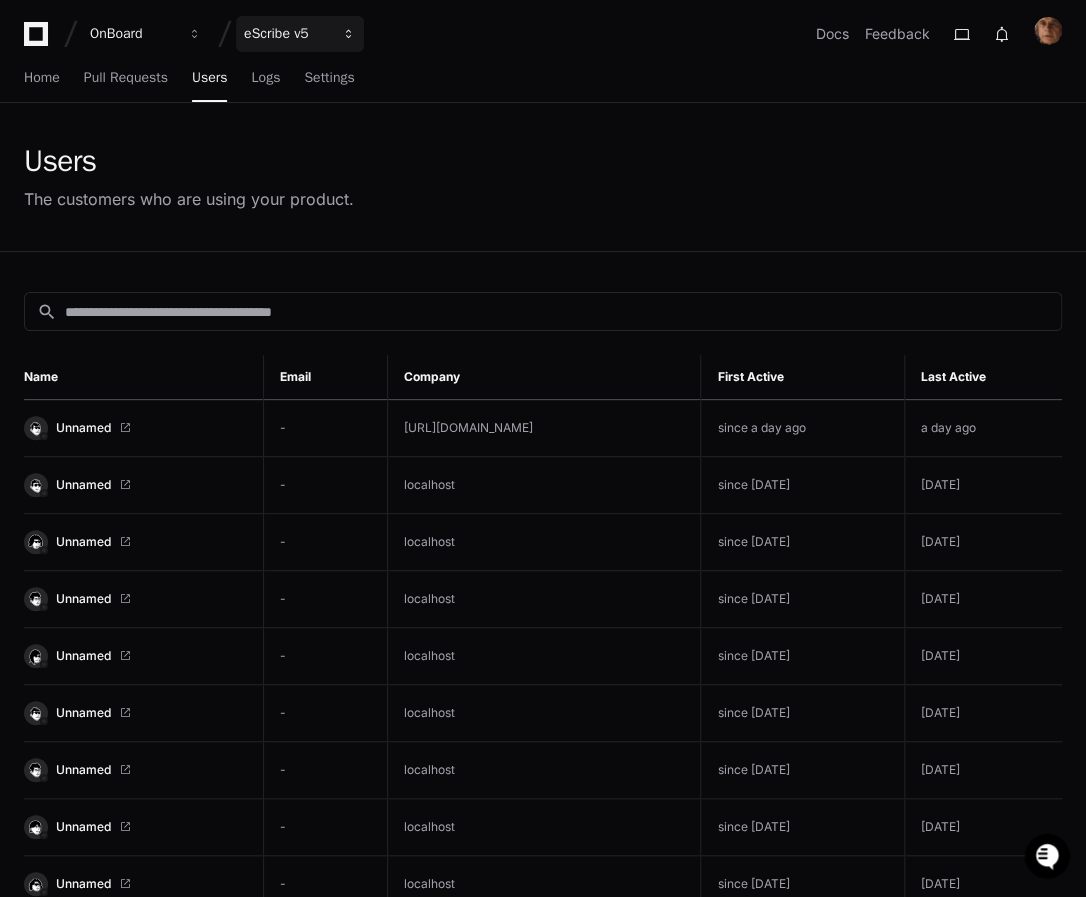click on "eScribe v5" at bounding box center [133, 34] 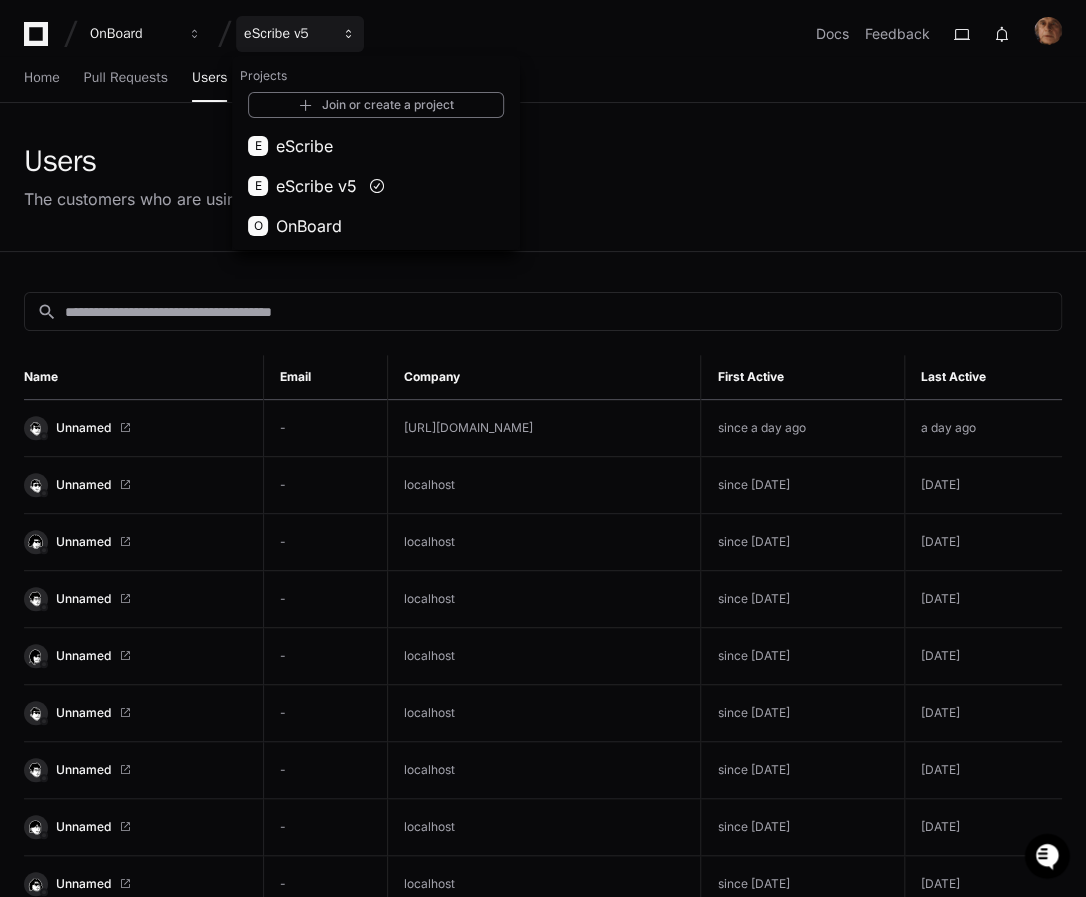 click on "eScribe v5" at bounding box center (287, 34) 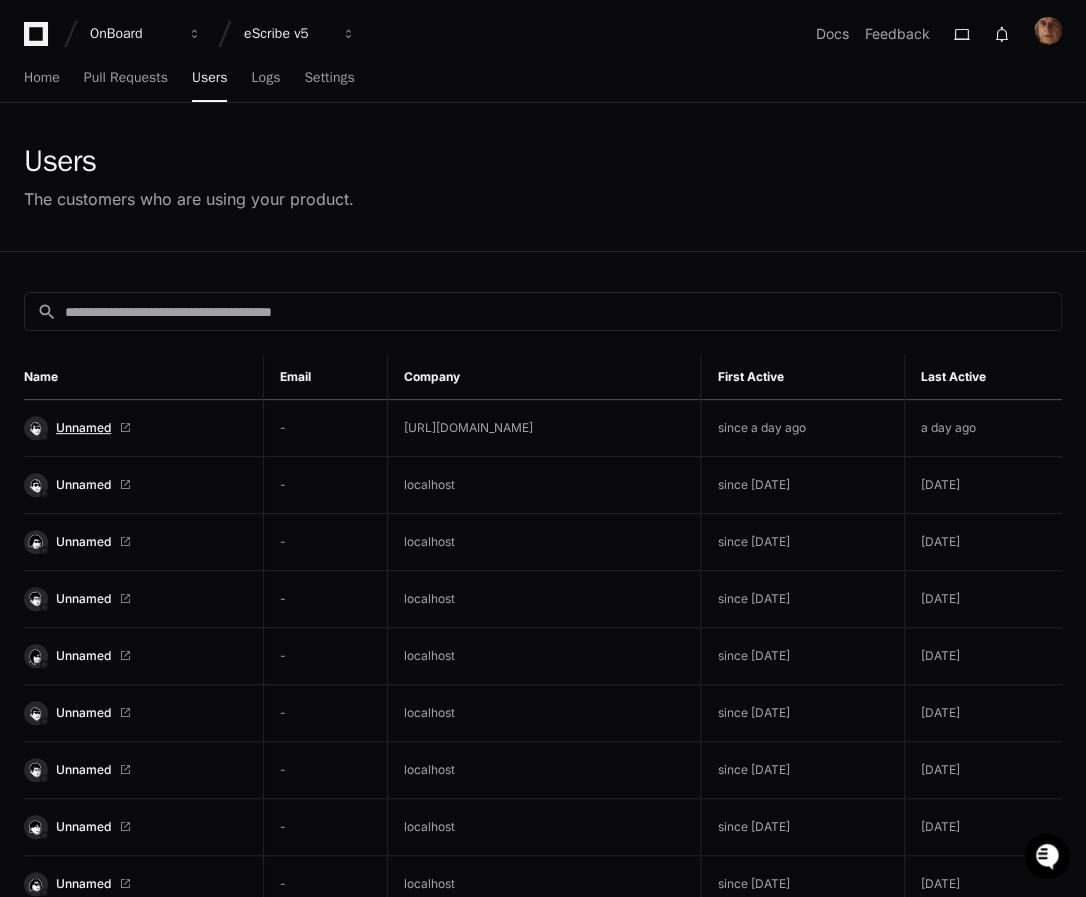 click on "Unnamed" 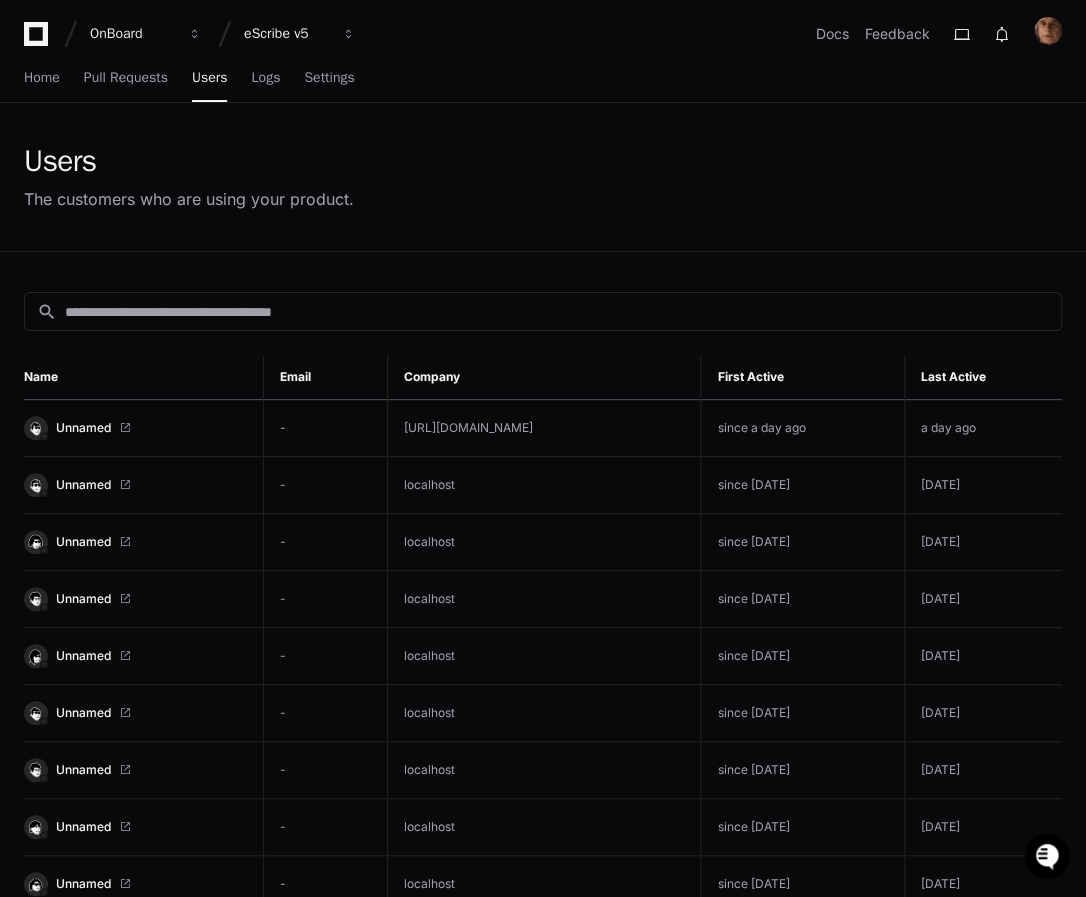 drag, startPoint x: 396, startPoint y: 424, endPoint x: 580, endPoint y: 422, distance: 184.01086 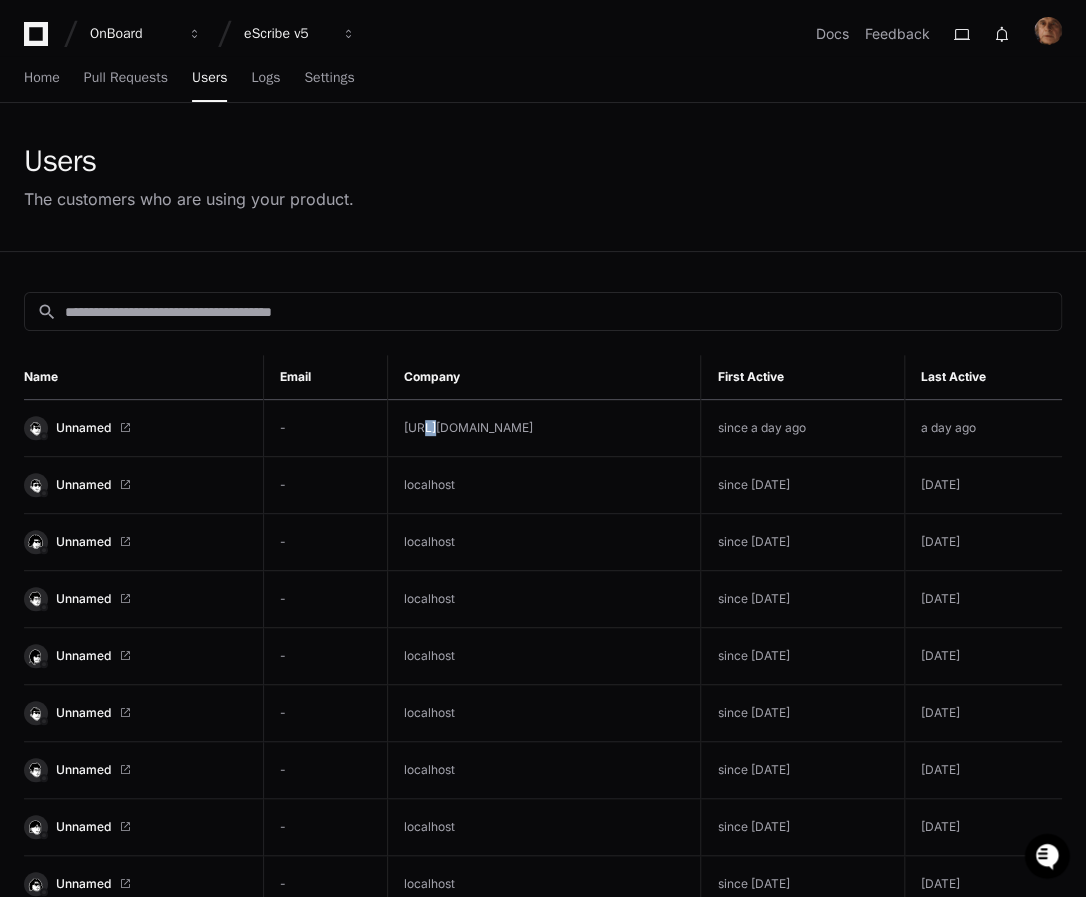 drag, startPoint x: 555, startPoint y: 424, endPoint x: 370, endPoint y: 416, distance: 185.1729 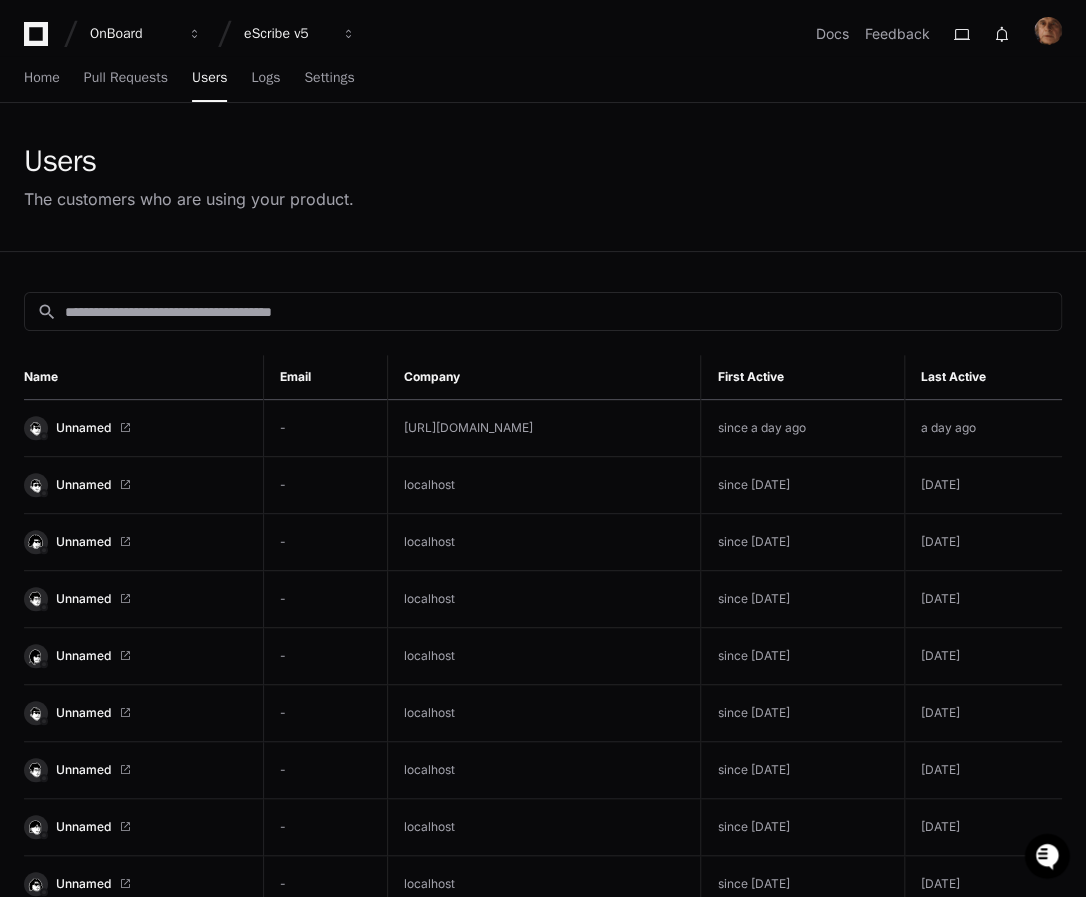 drag, startPoint x: 370, startPoint y: 416, endPoint x: 440, endPoint y: 421, distance: 70.178345 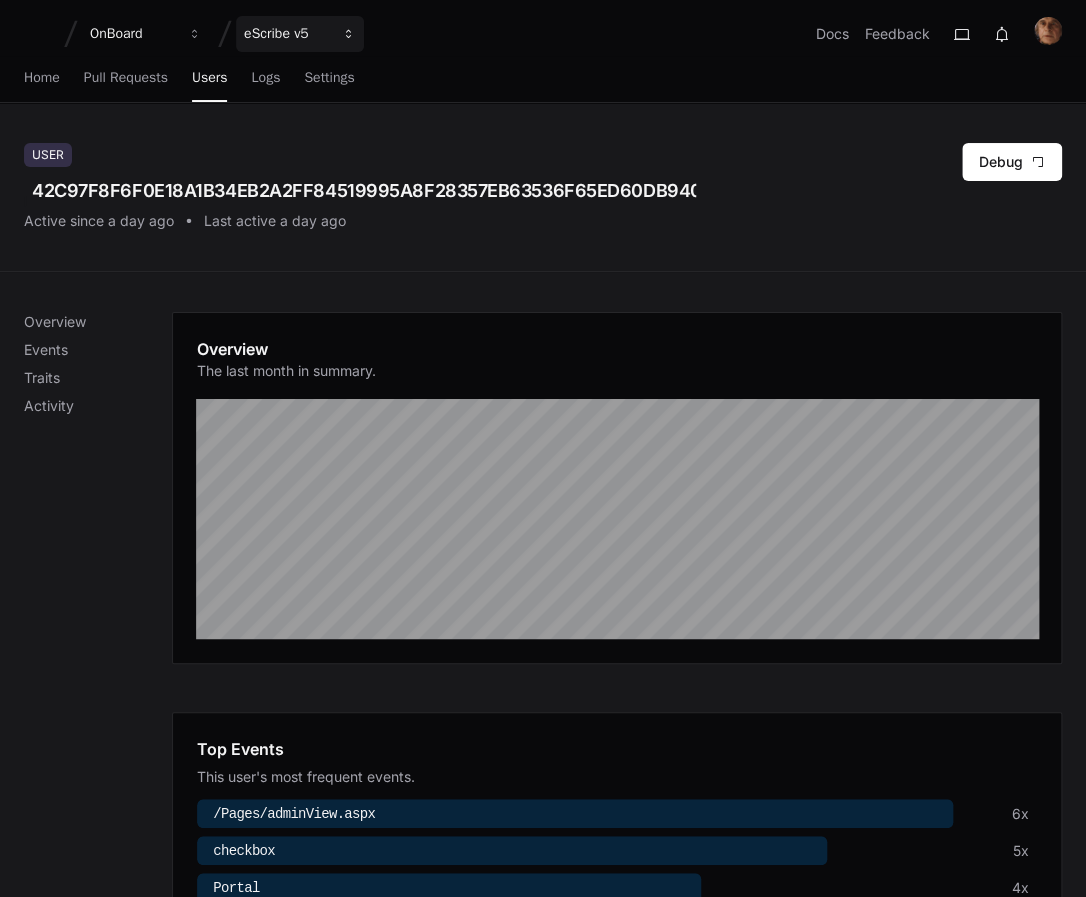 scroll, scrollTop: 0, scrollLeft: 0, axis: both 